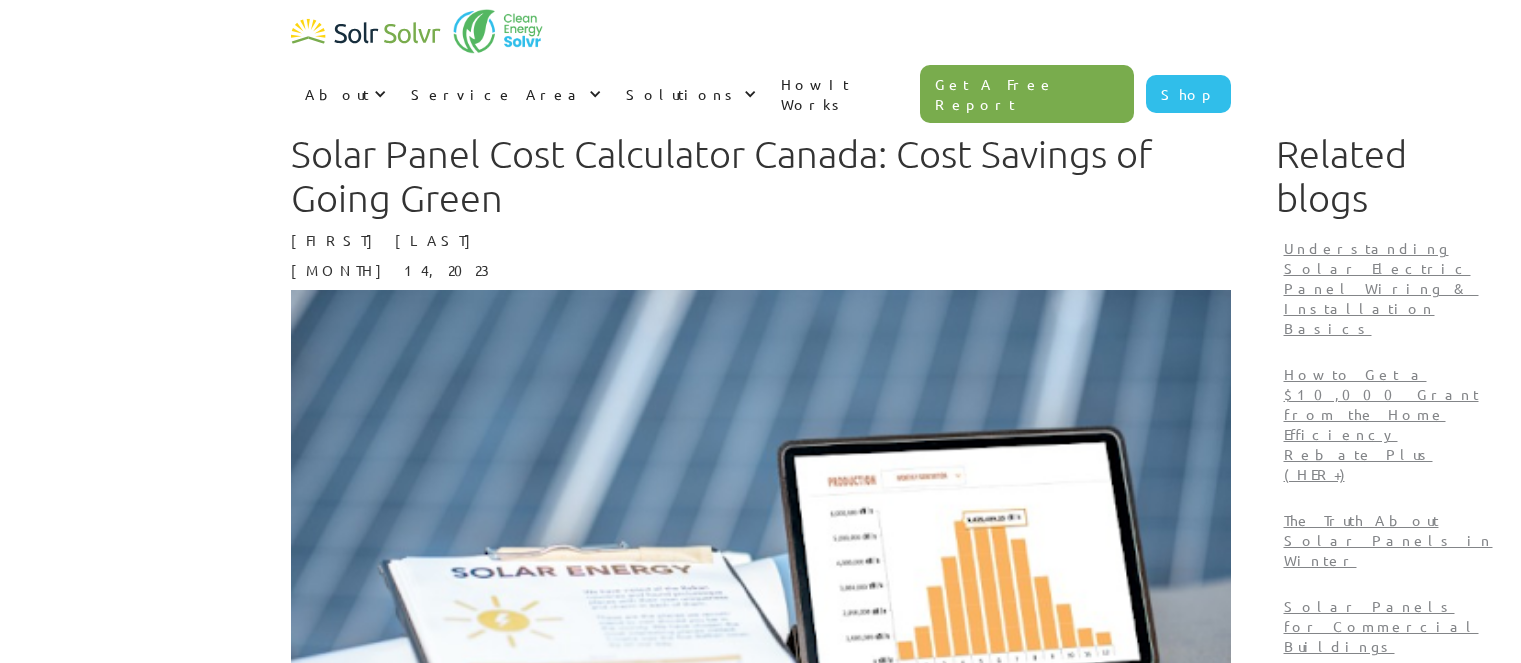 scroll, scrollTop: 188, scrollLeft: 0, axis: vertical 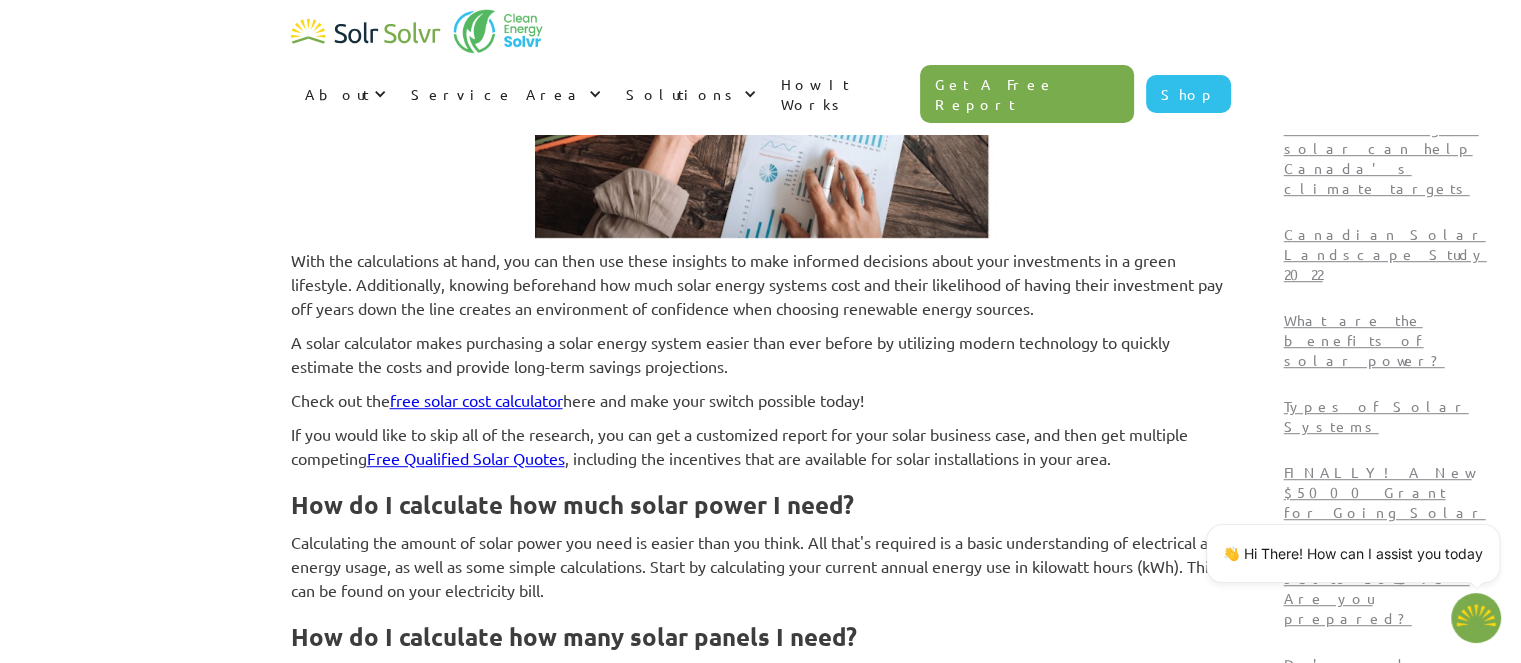 click on "free solar cost calculator" at bounding box center (476, 400) 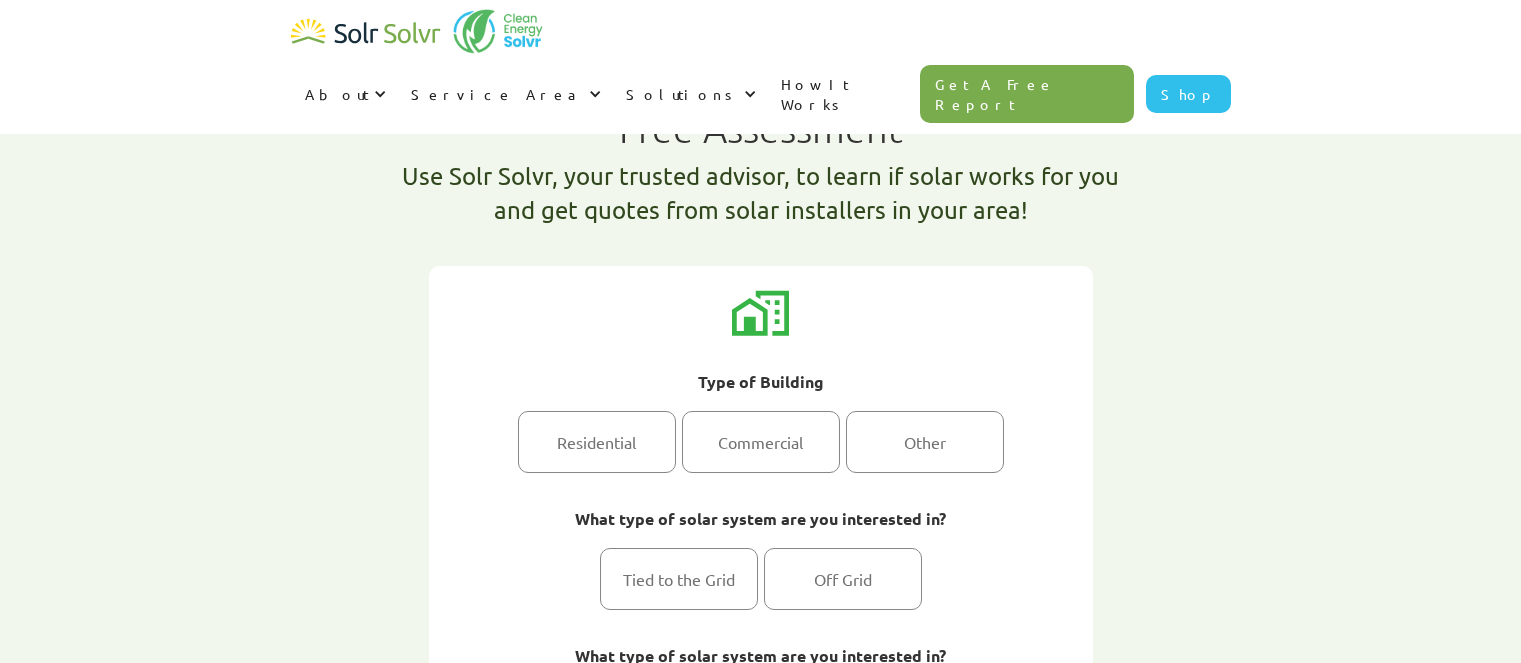 scroll, scrollTop: 0, scrollLeft: 0, axis: both 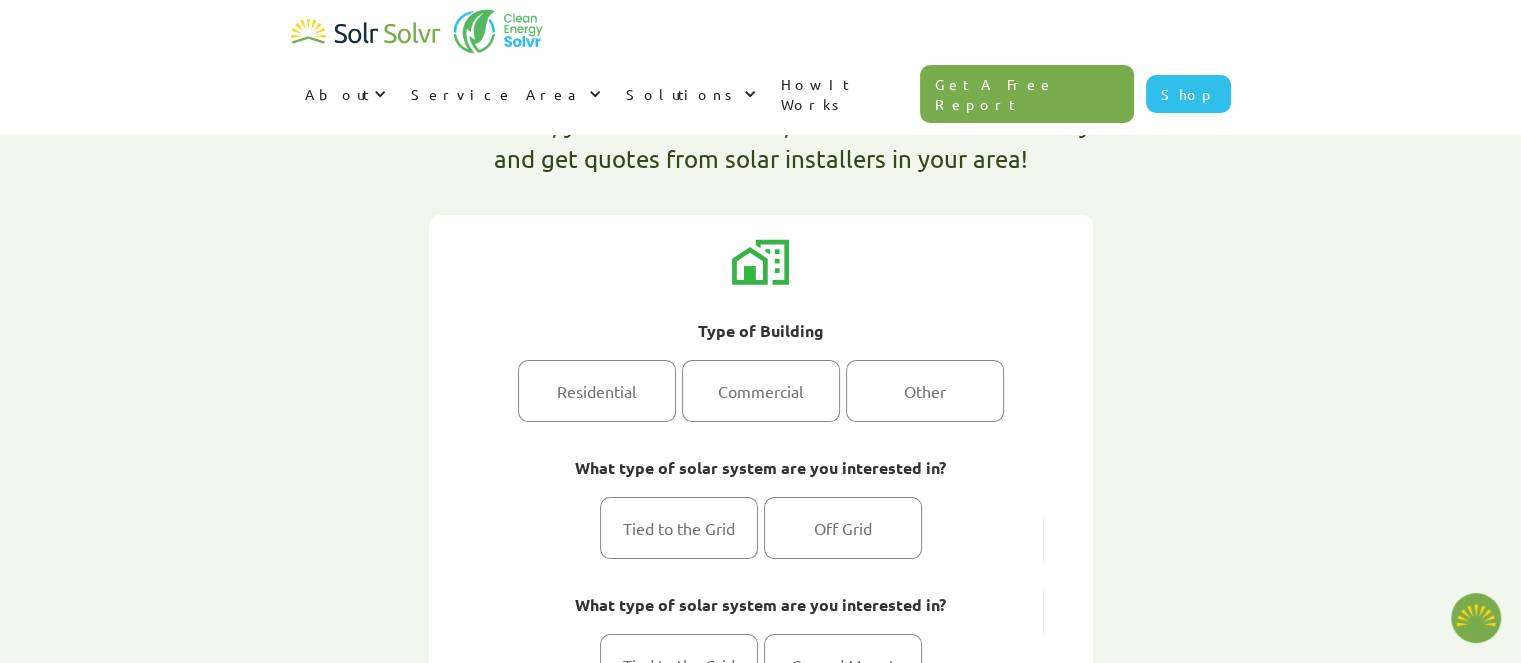 type on "x" 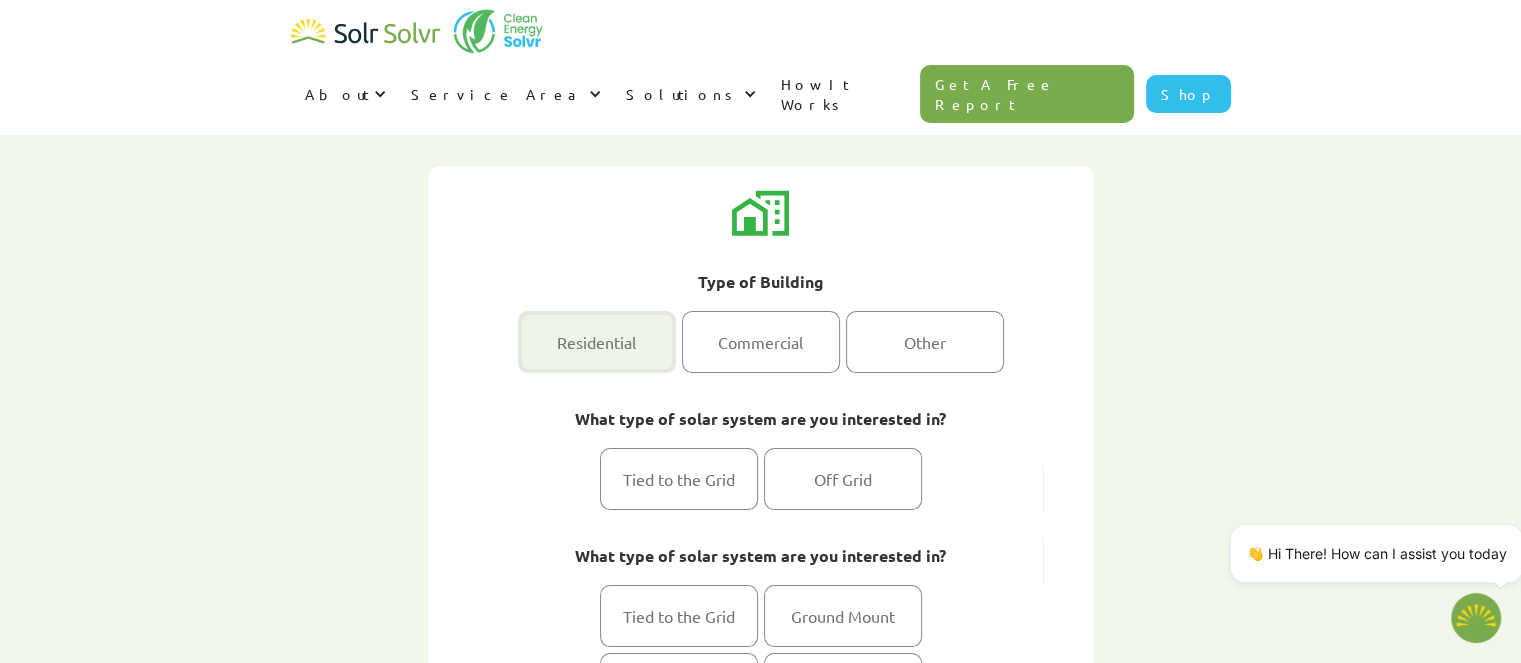 click at bounding box center [597, 342] 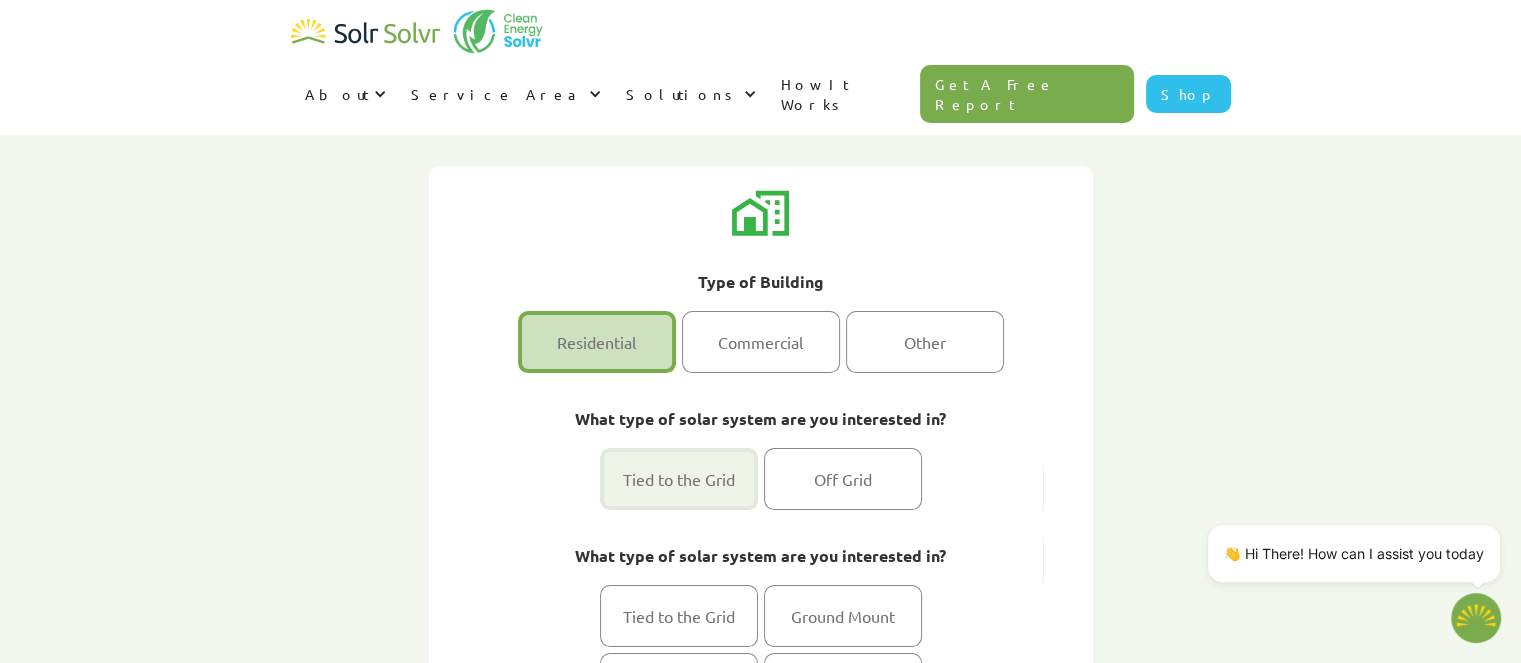 click at bounding box center (679, 479) 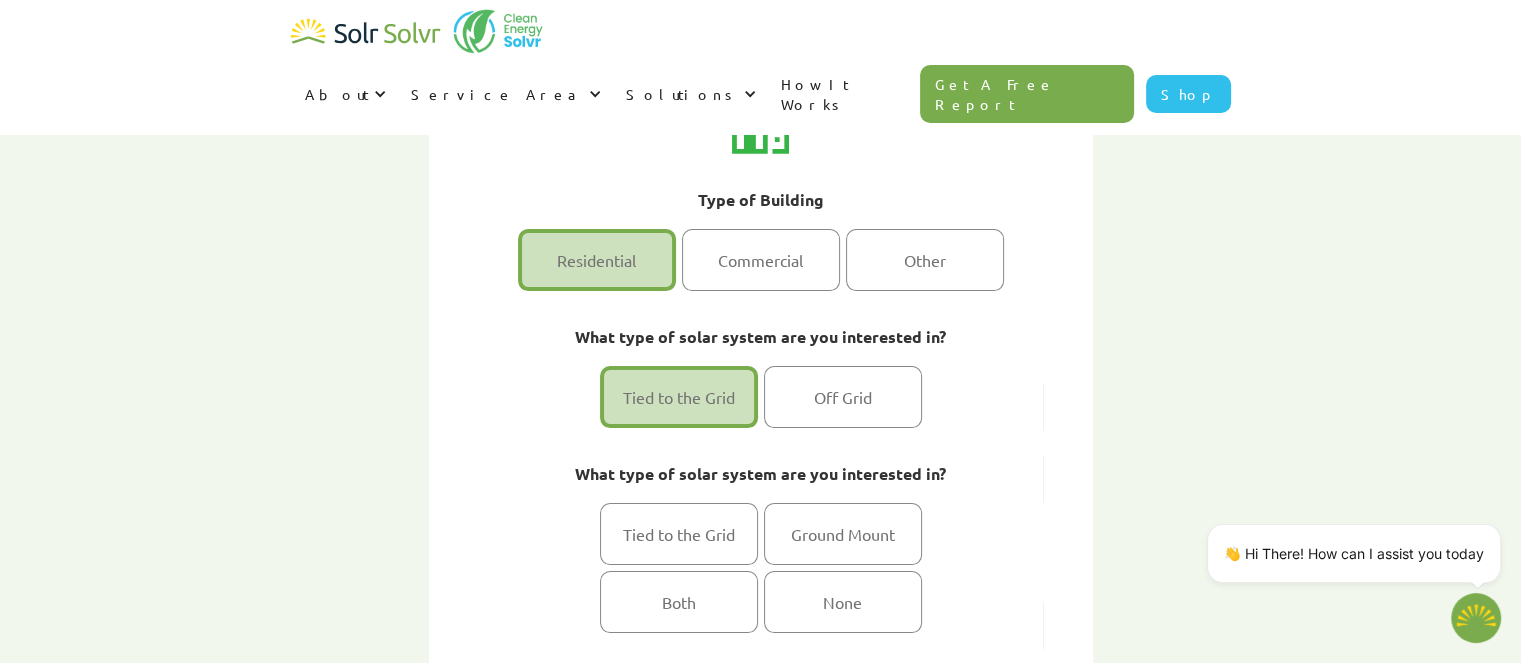 scroll, scrollTop: 300, scrollLeft: 0, axis: vertical 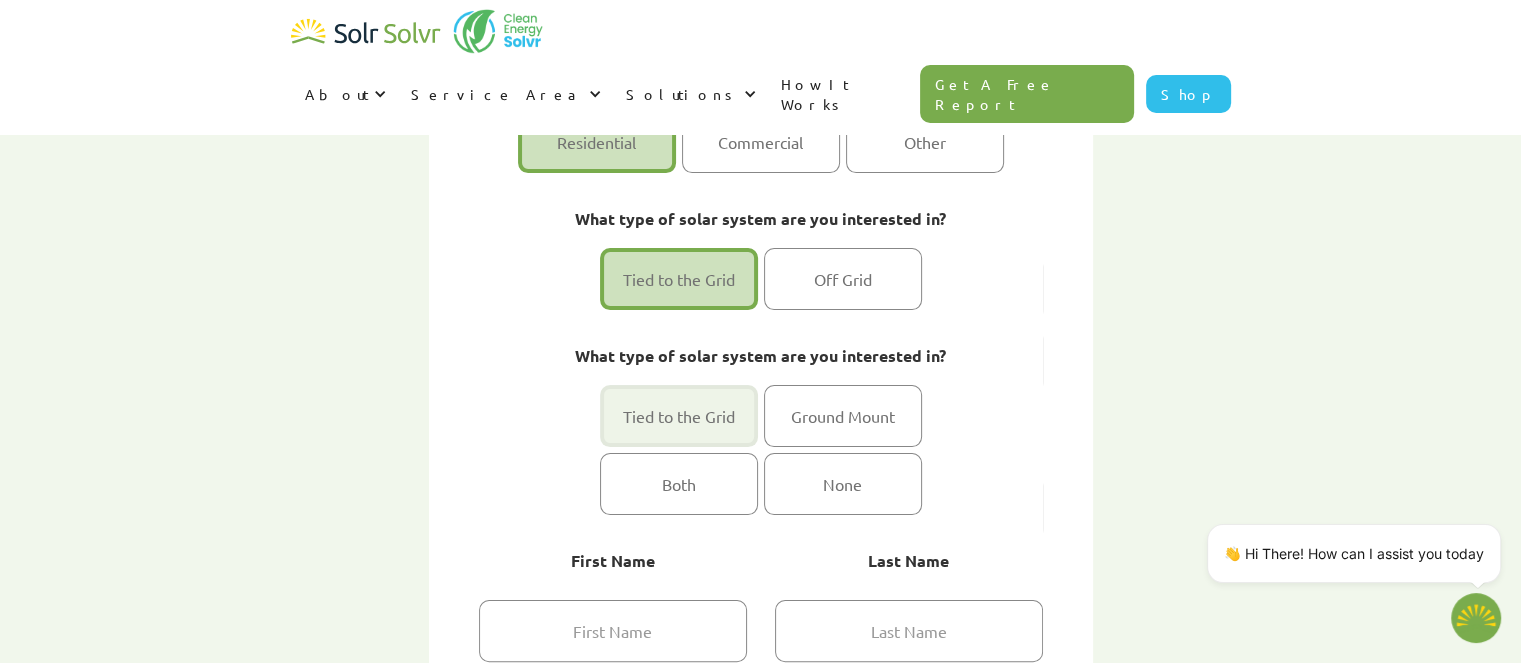 click at bounding box center (679, 416) 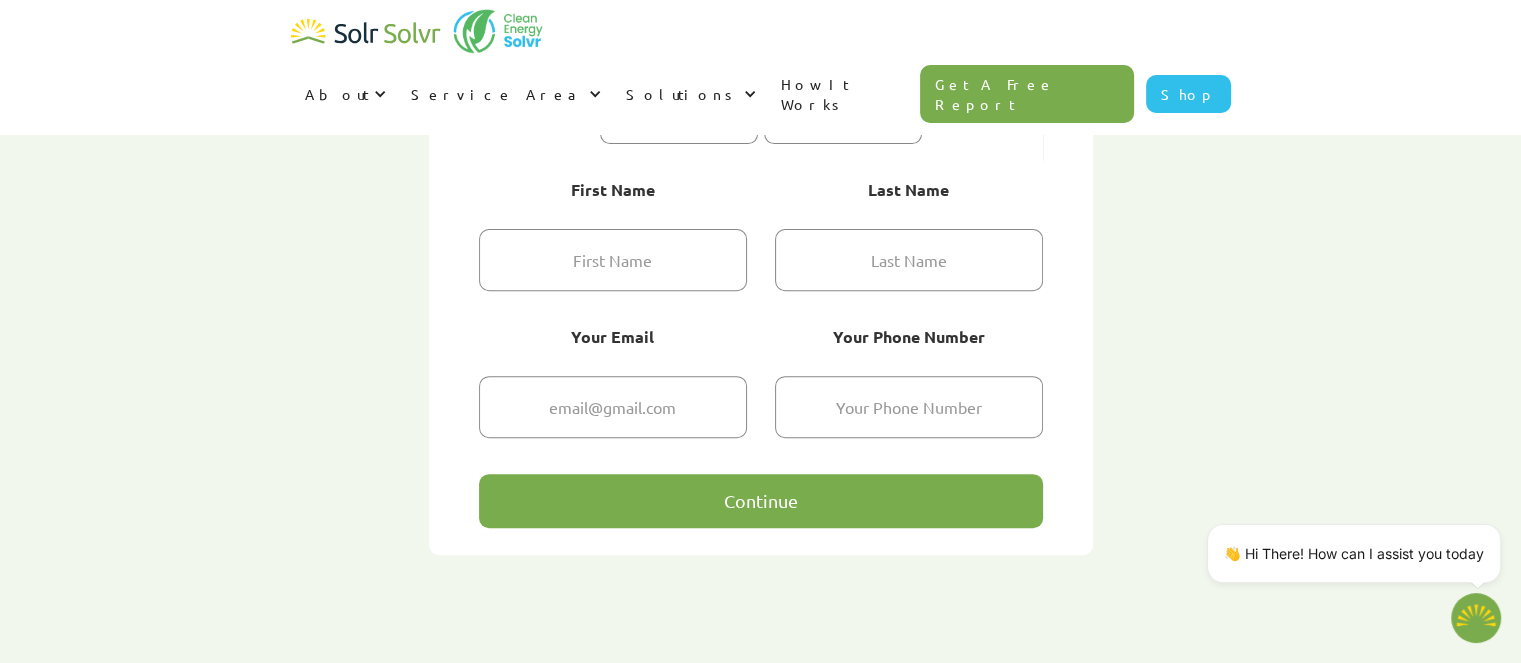 scroll, scrollTop: 600, scrollLeft: 0, axis: vertical 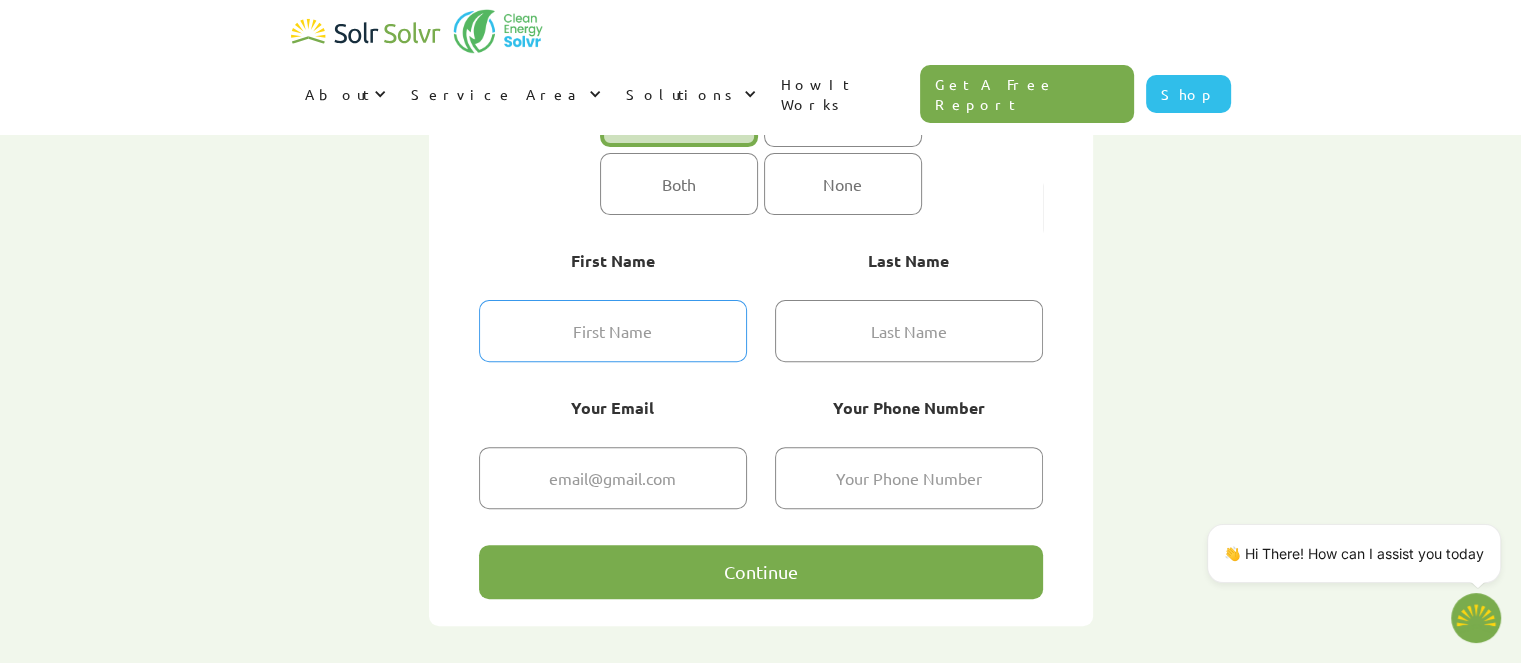 click at bounding box center [613, 331] 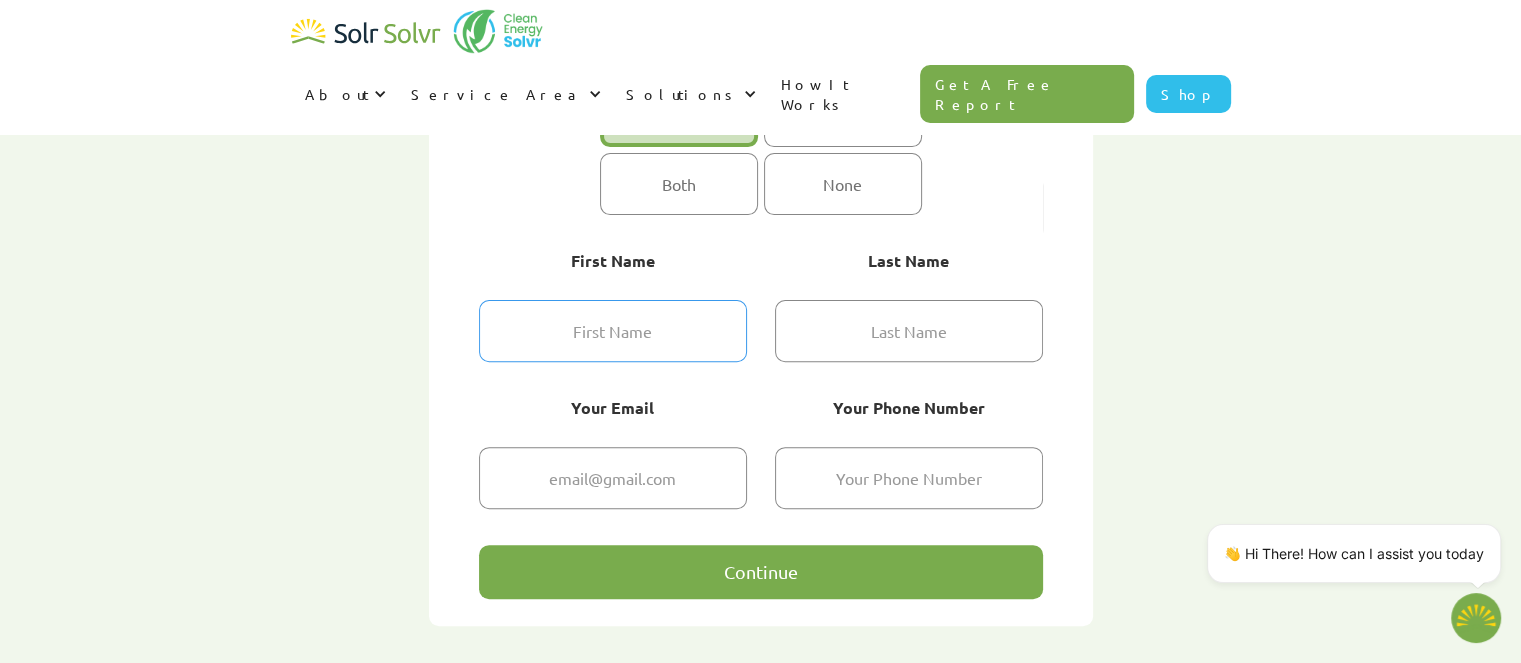 type on "[LAST]" 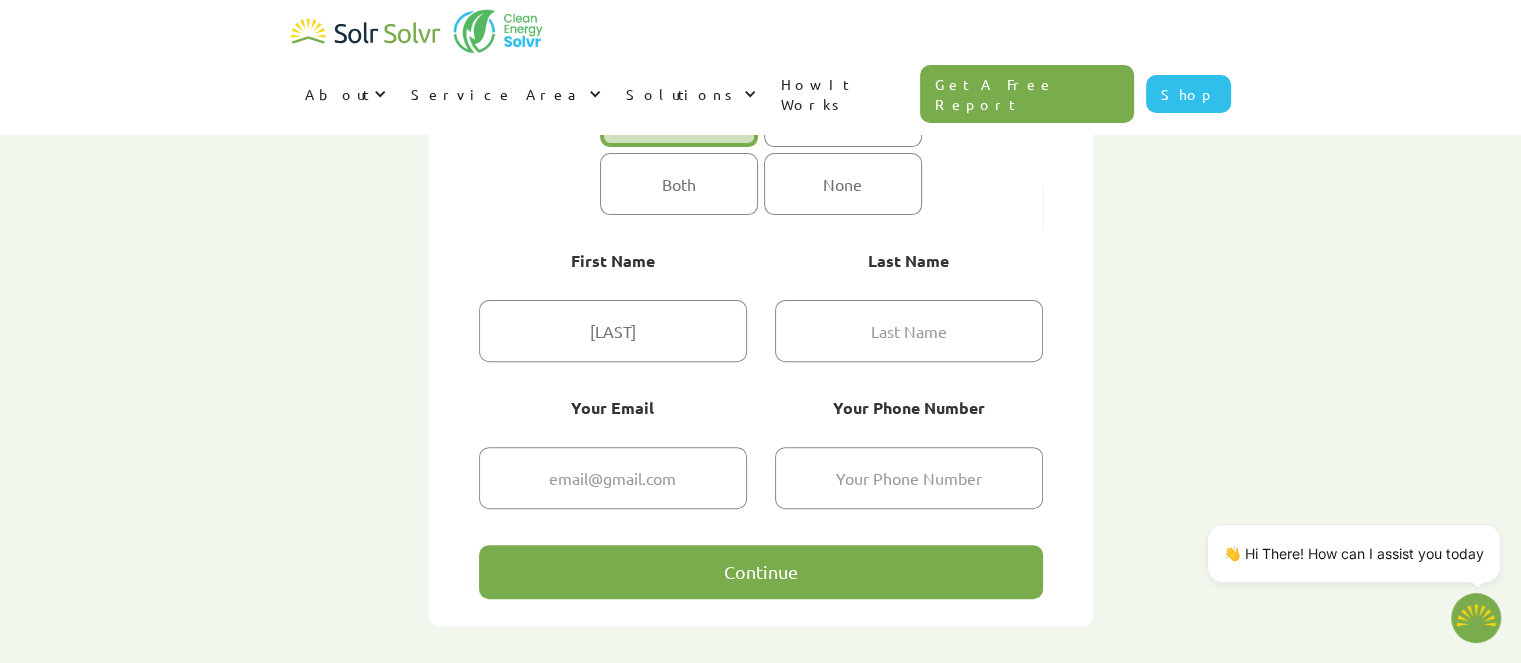 type on "[LAST]" 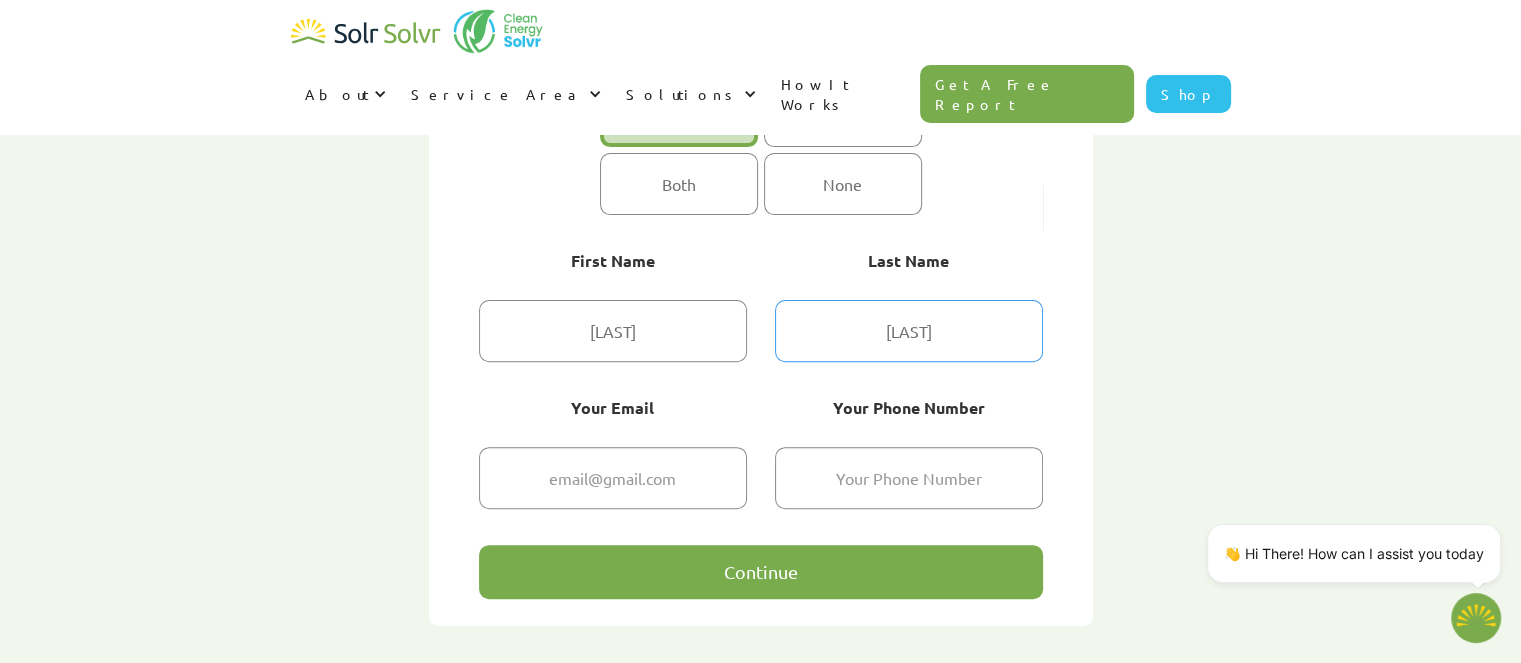 type on "[EMAIL]" 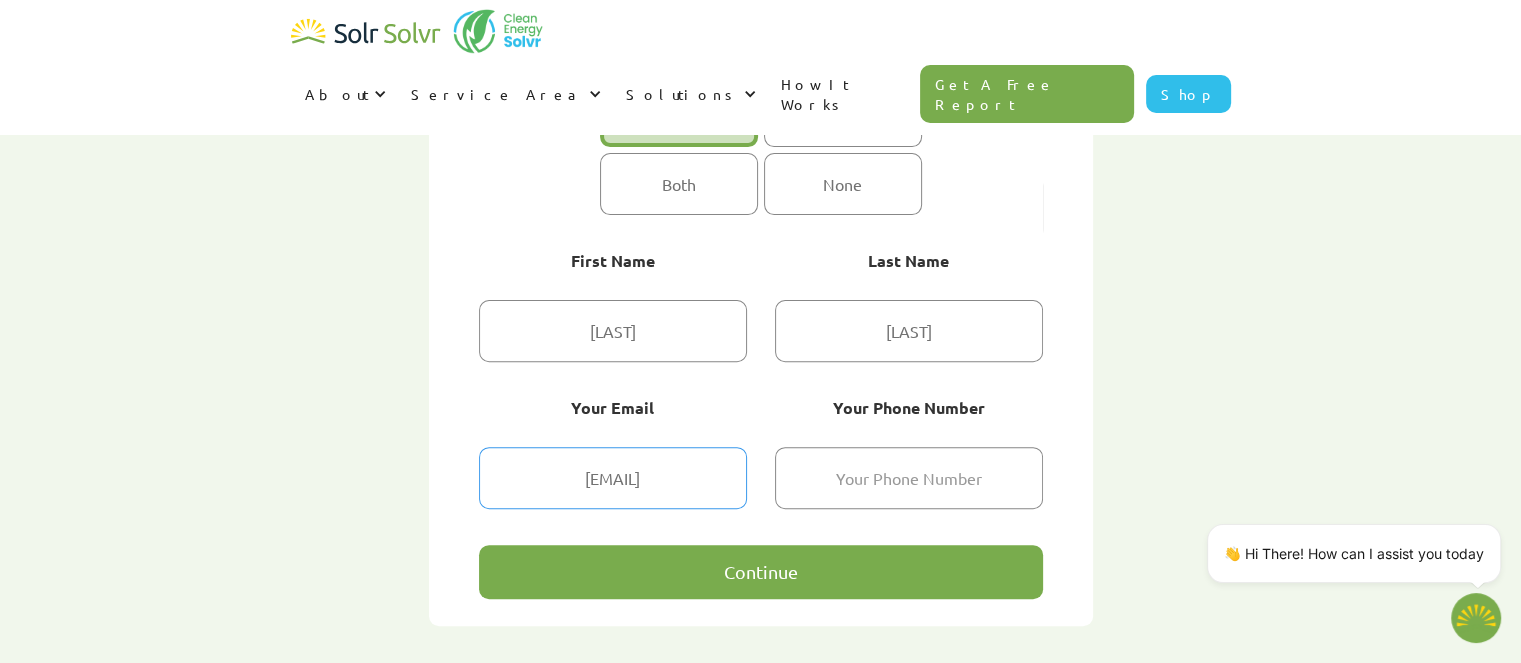type on "[PHONE]" 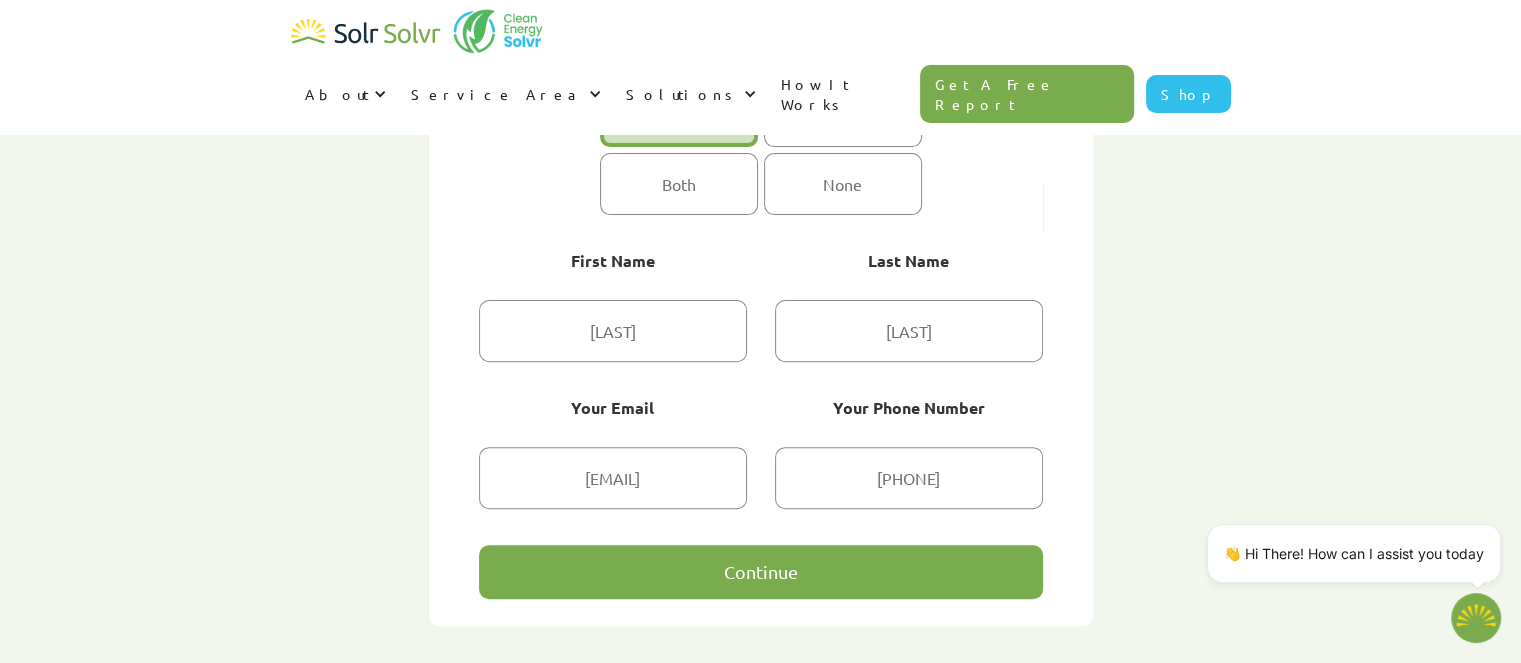 type on "[NUMBER] [STREET] [DIRECTION]" 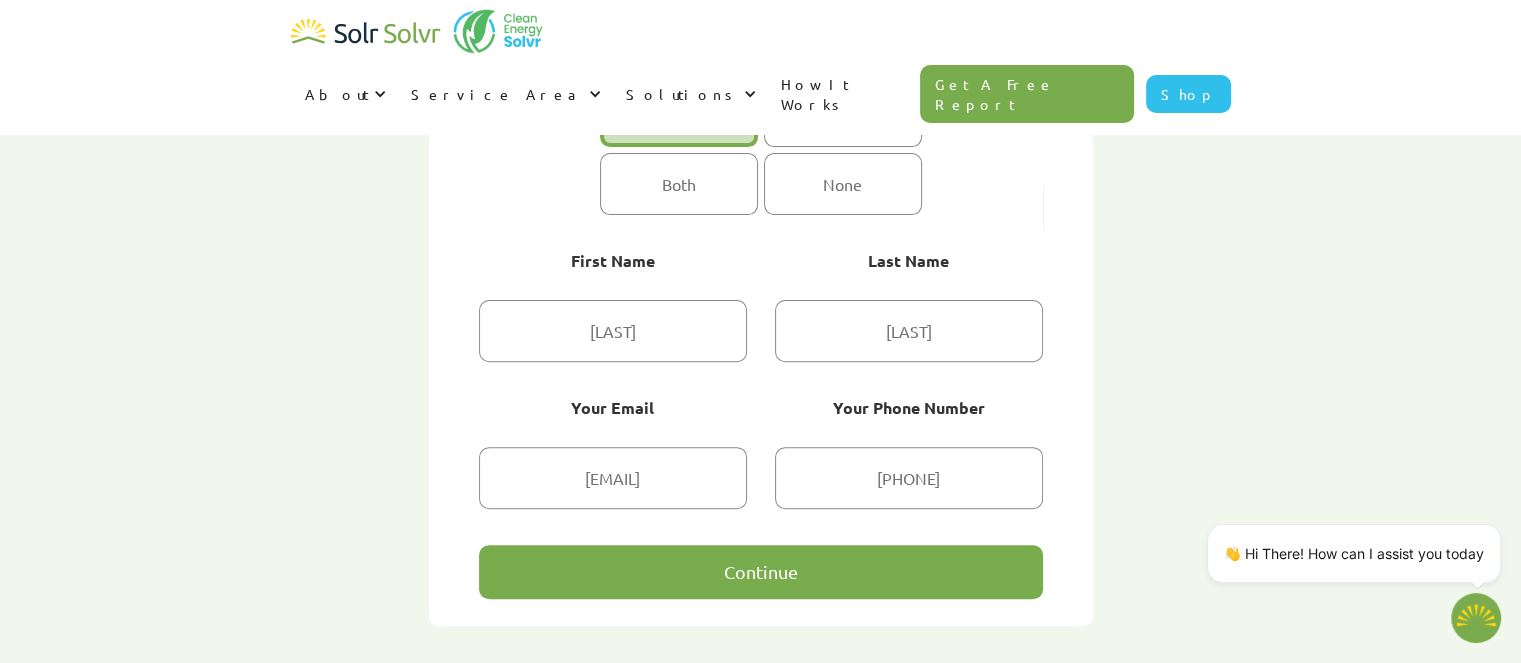 click on "Continue" at bounding box center [761, 572] 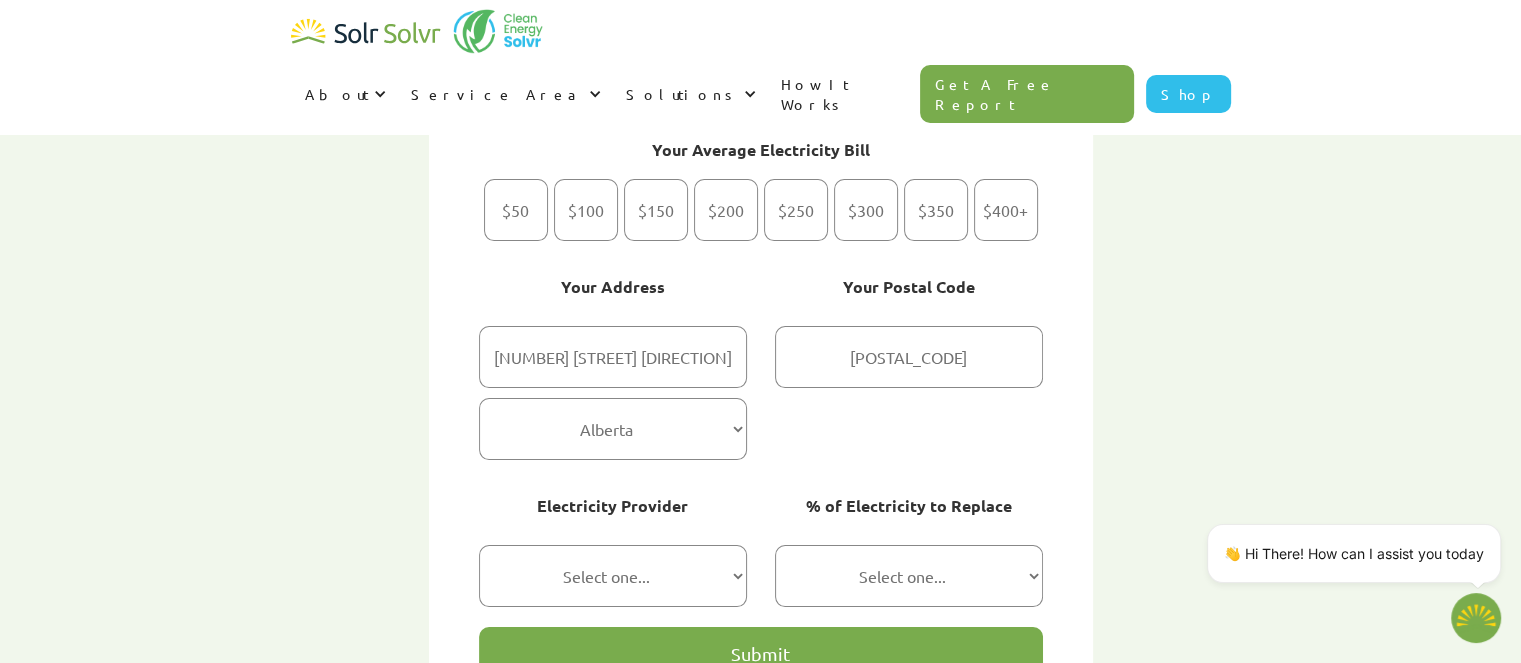 scroll, scrollTop: 200, scrollLeft: 0, axis: vertical 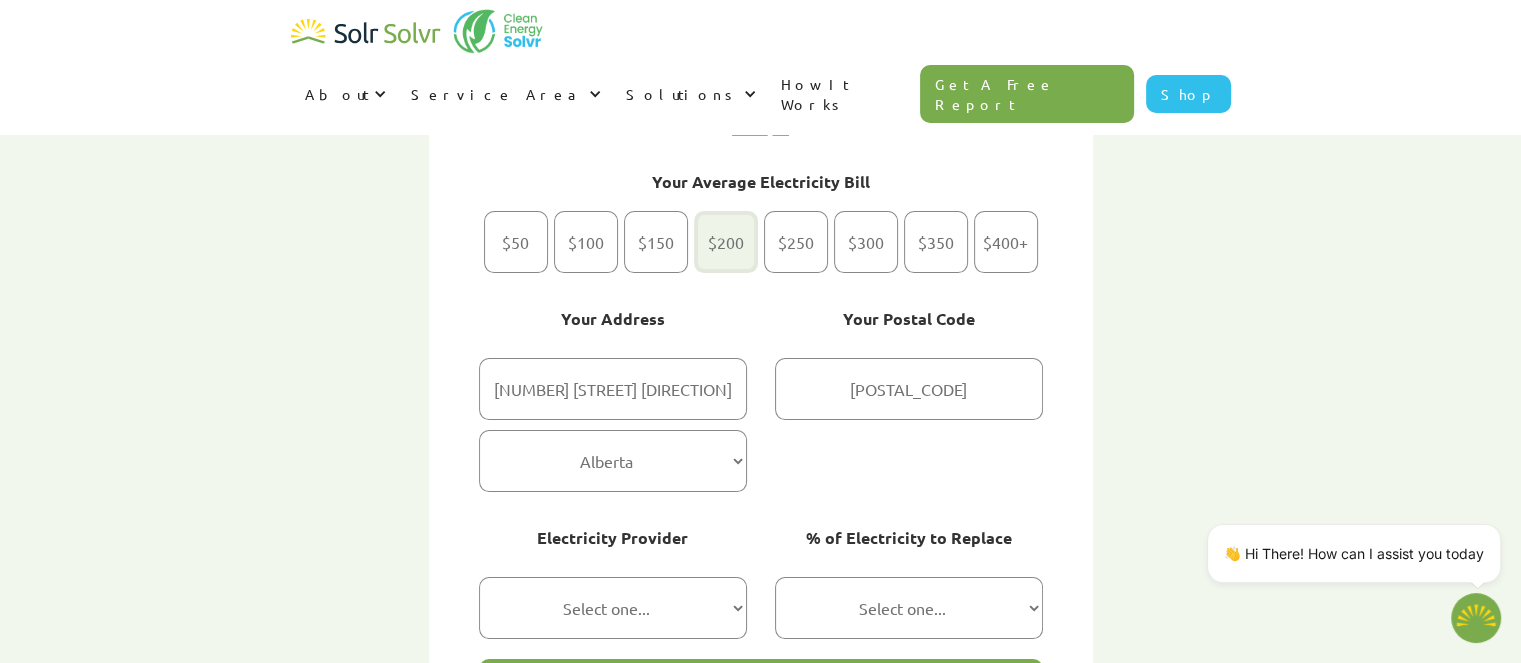 click at bounding box center (726, 242) 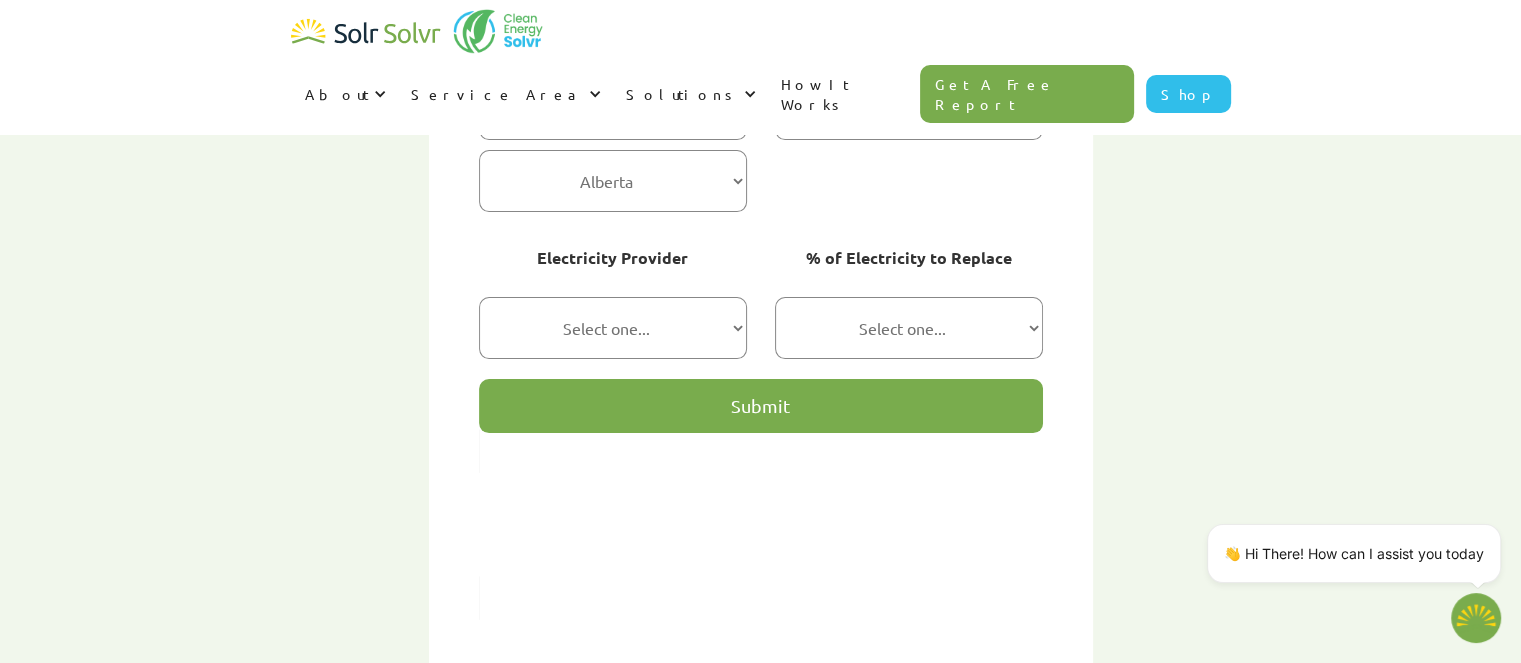 scroll, scrollTop: 500, scrollLeft: 0, axis: vertical 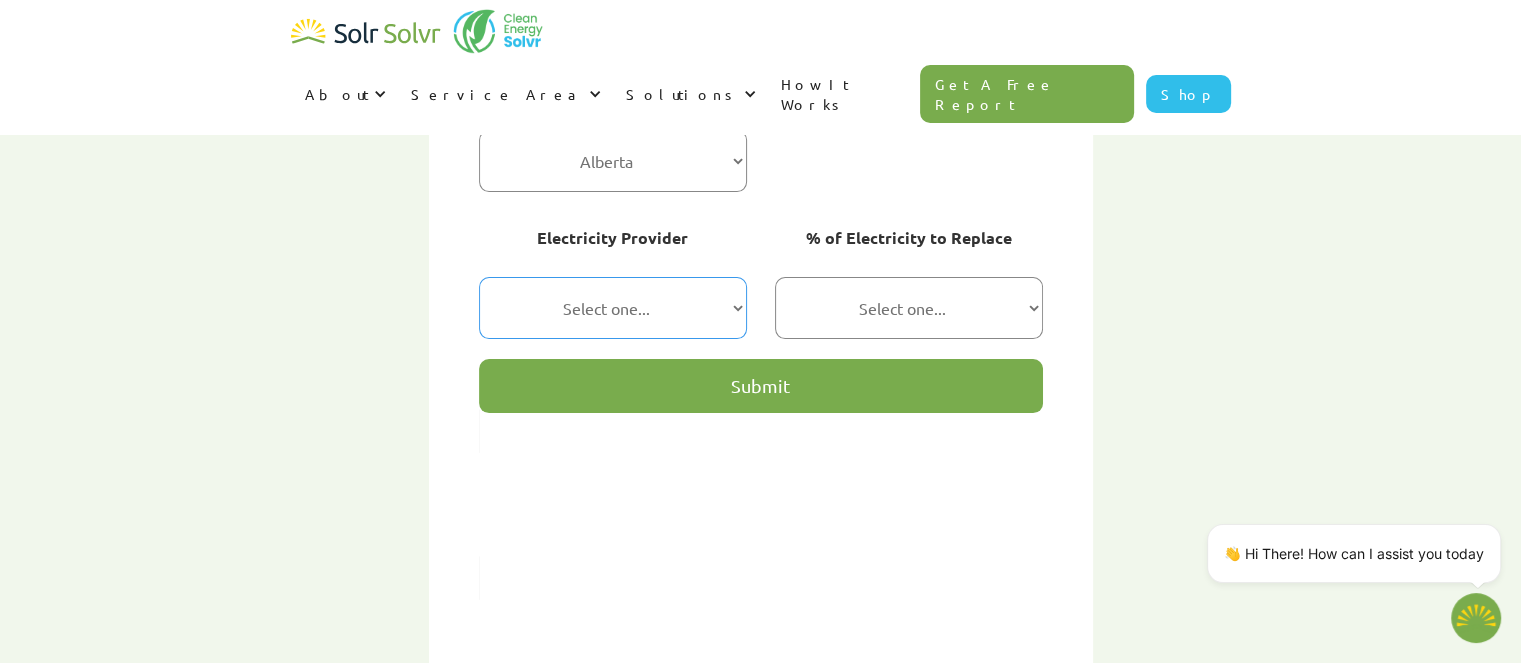 click on "Select one... Hydro-Québec Hydro One Ontario Power Generation BC Hydro Alectra Utilities ENMAX TransAlta Toronto Hydro ATCO Bruce Power EPCOR Capital Power Corporation Manitoba Hydro NB Power SaskPower Nova Scotia Power Hydro Ottawa Newfoundland and Labrador Hydro Saskatoon Light & Power Cornwall Electric" at bounding box center [613, 308] 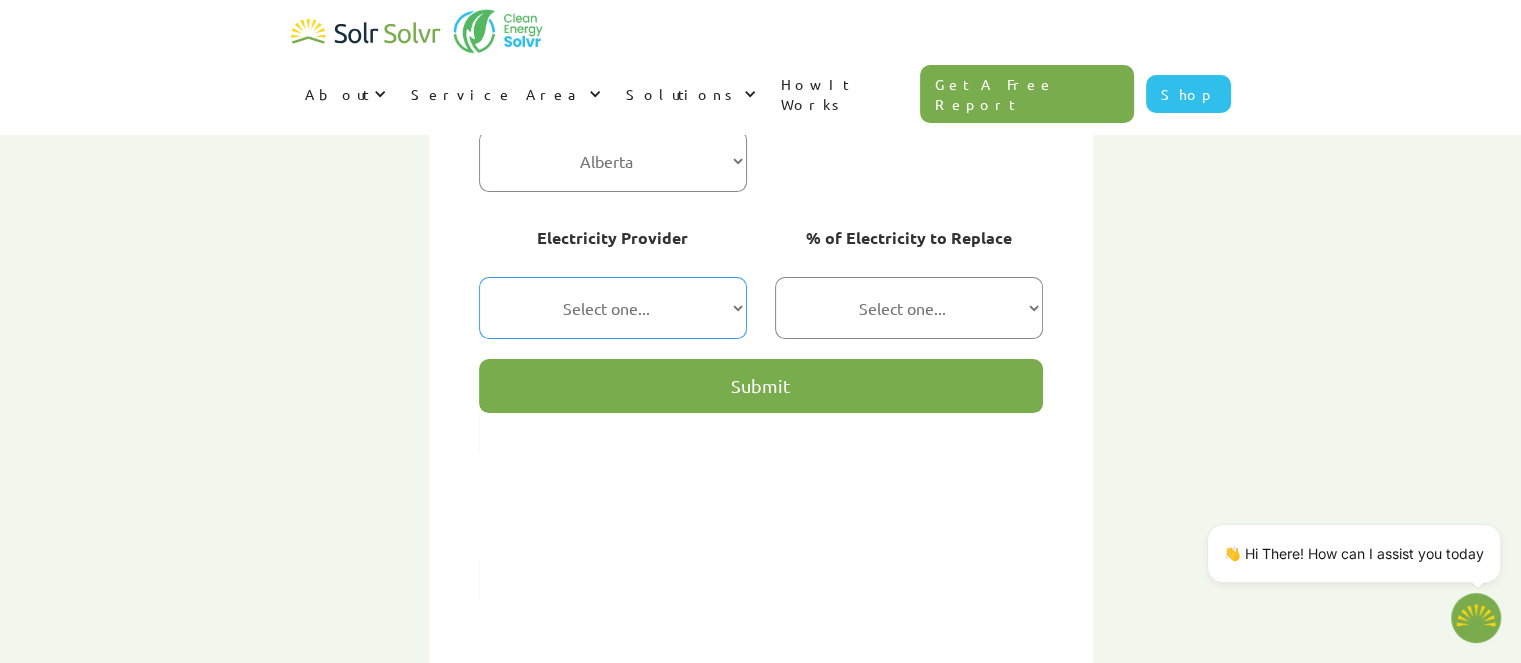 select on "ENMAX" 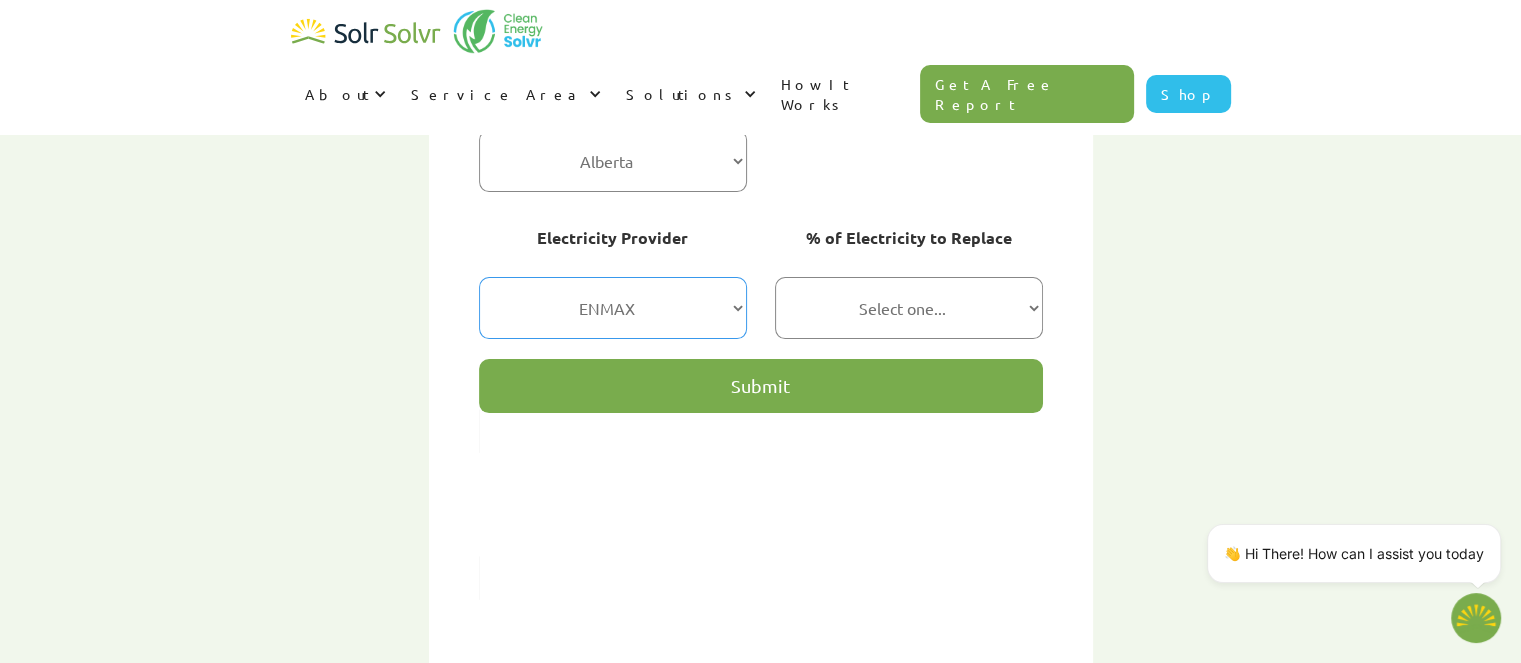 click on "Select one... Hydro-Québec Hydro One Ontario Power Generation BC Hydro Alectra Utilities ENMAX TransAlta Toronto Hydro ATCO Bruce Power EPCOR Capital Power Corporation Manitoba Hydro NB Power SaskPower Nova Scotia Power Hydro Ottawa Newfoundland and Labrador Hydro Saskatoon Light & Power Cornwall Electric" at bounding box center [613, 308] 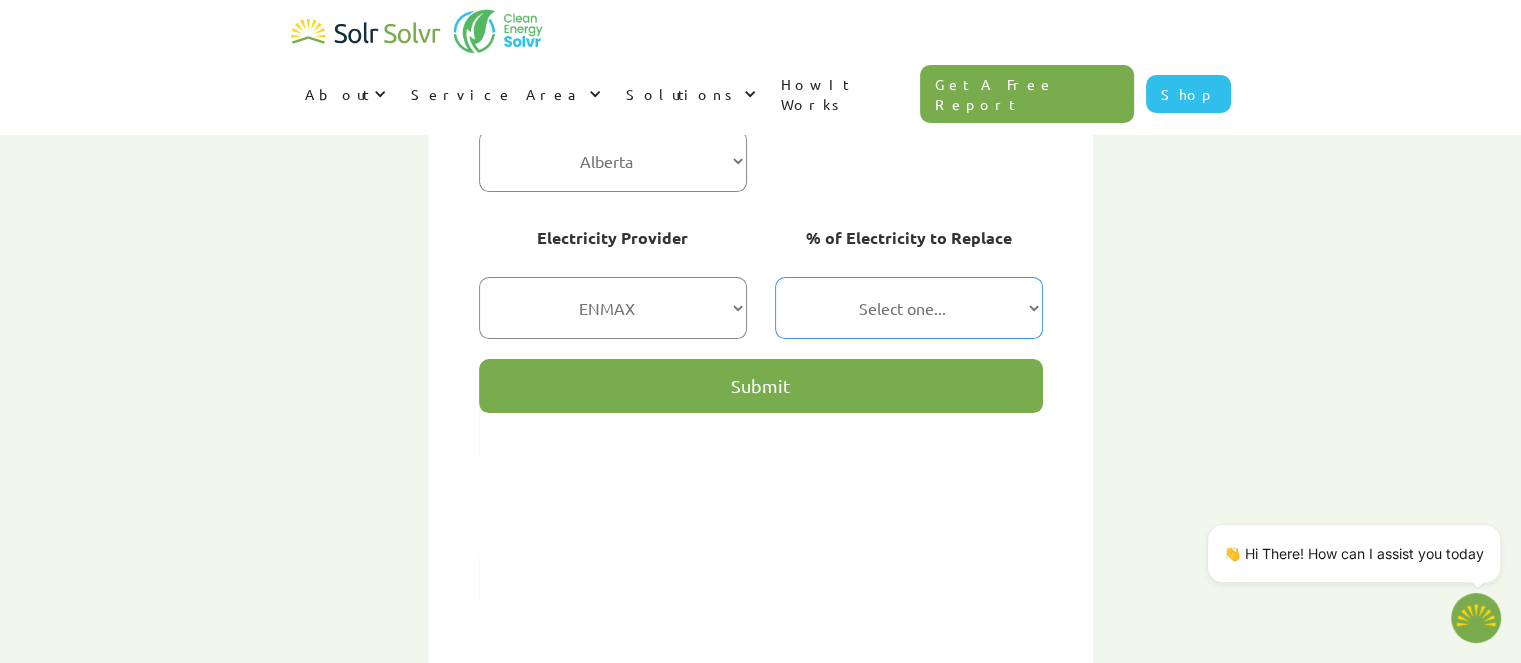 click on "Select one... All 25% 50% 75%" at bounding box center [909, 308] 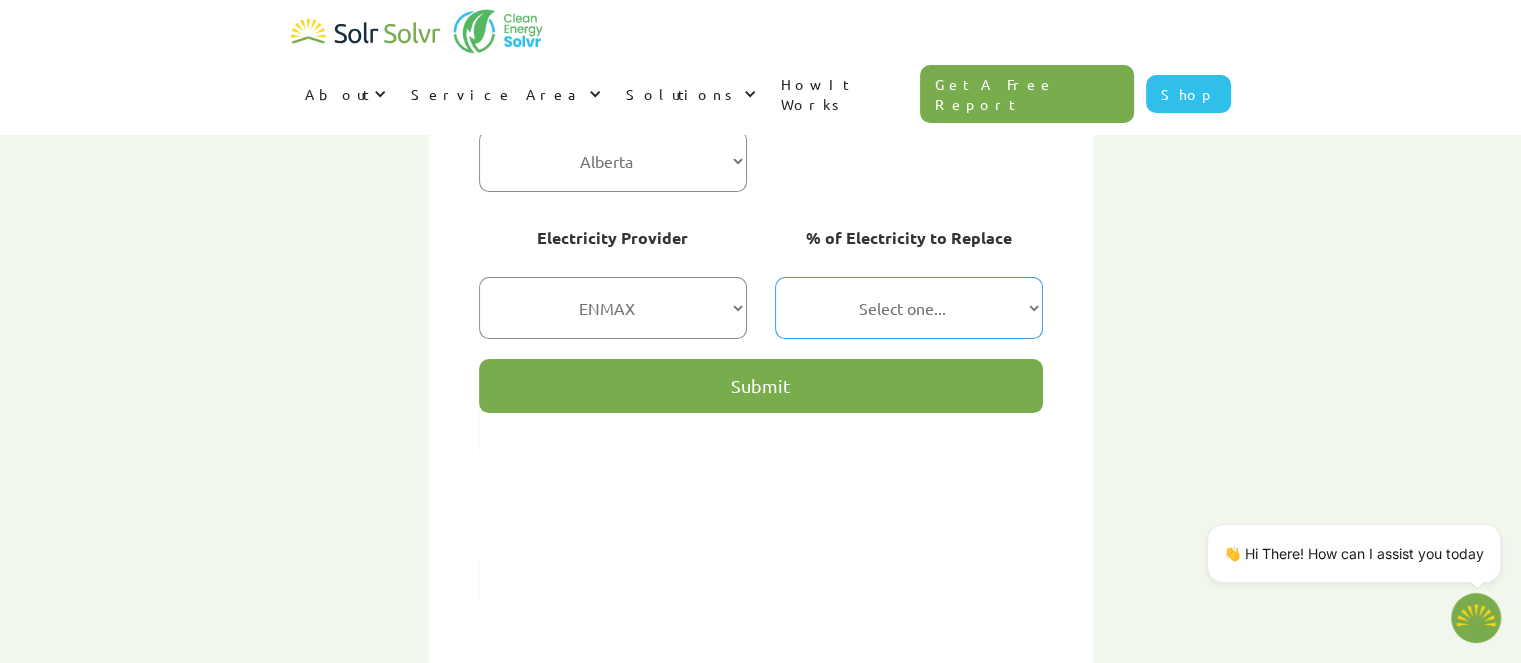 select on "75%" 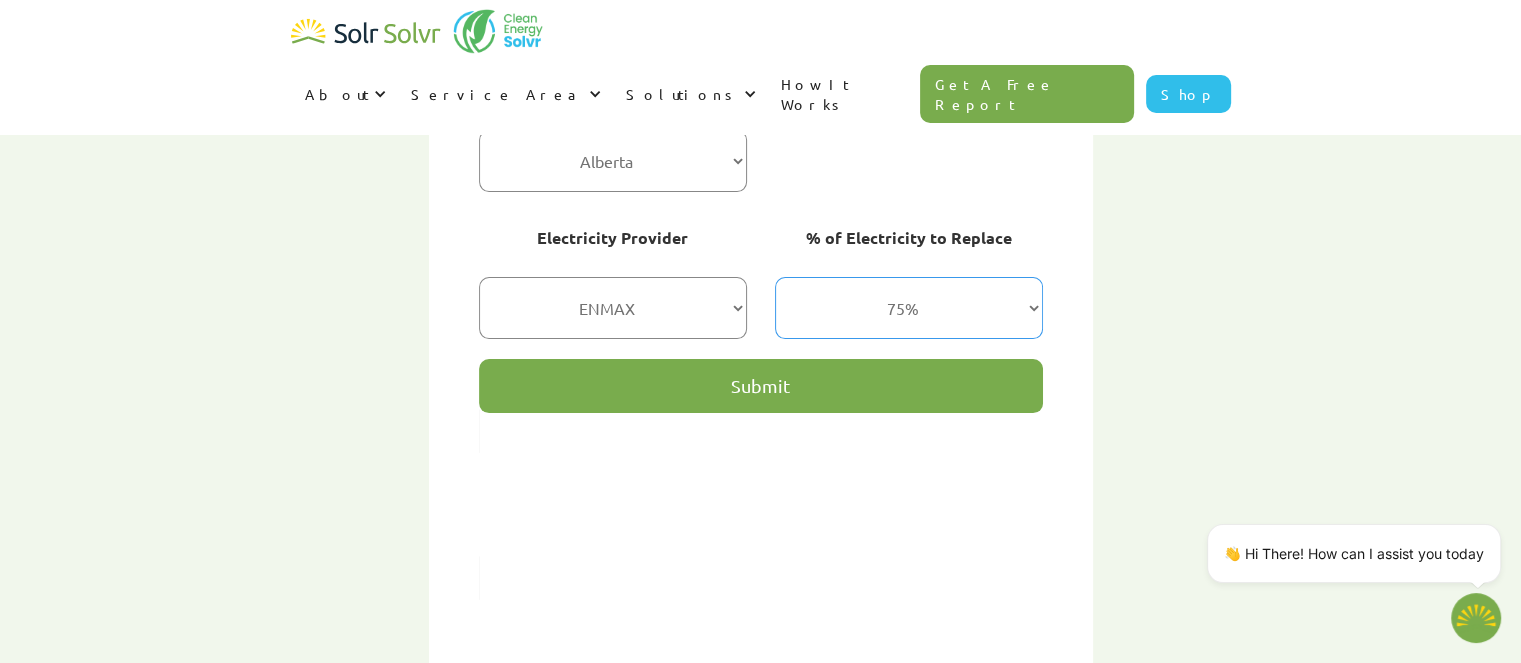 click on "Select one... All 25% 50% 75%" at bounding box center [909, 308] 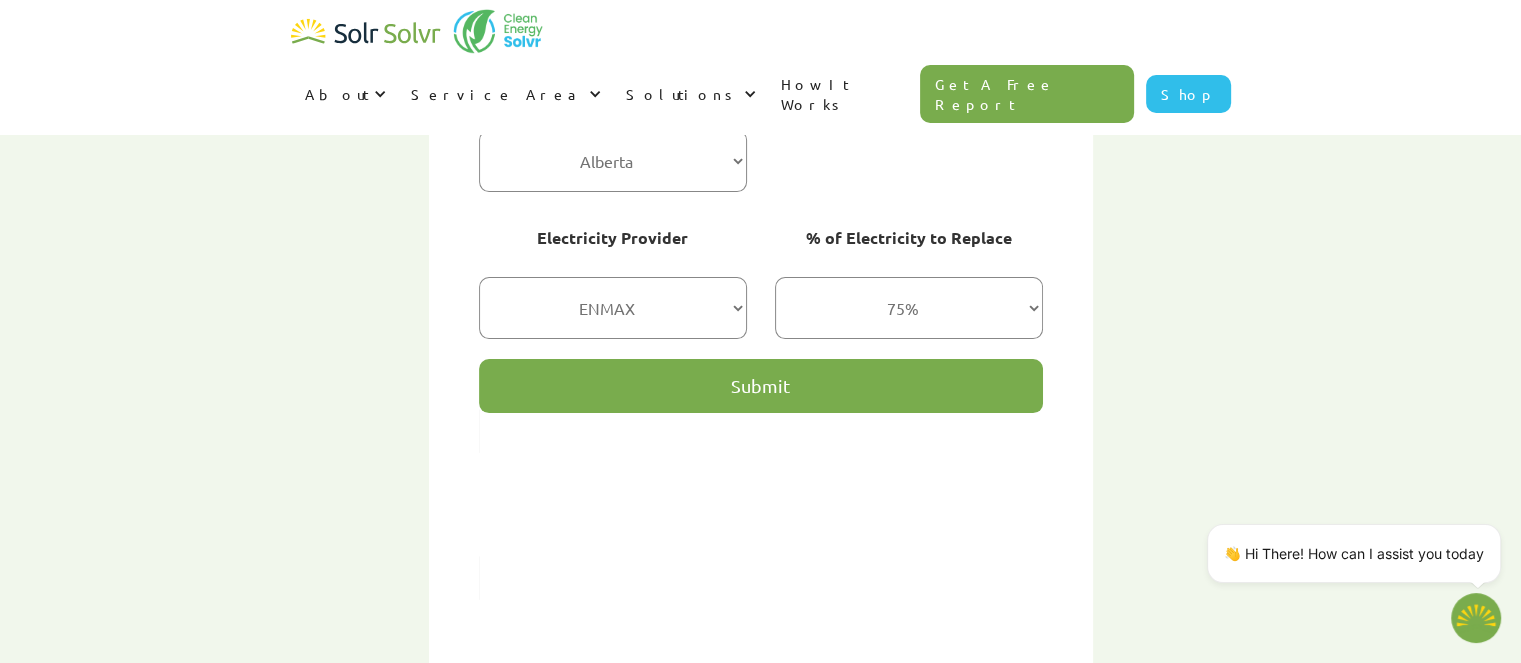 click on "Submit" at bounding box center (761, 386) 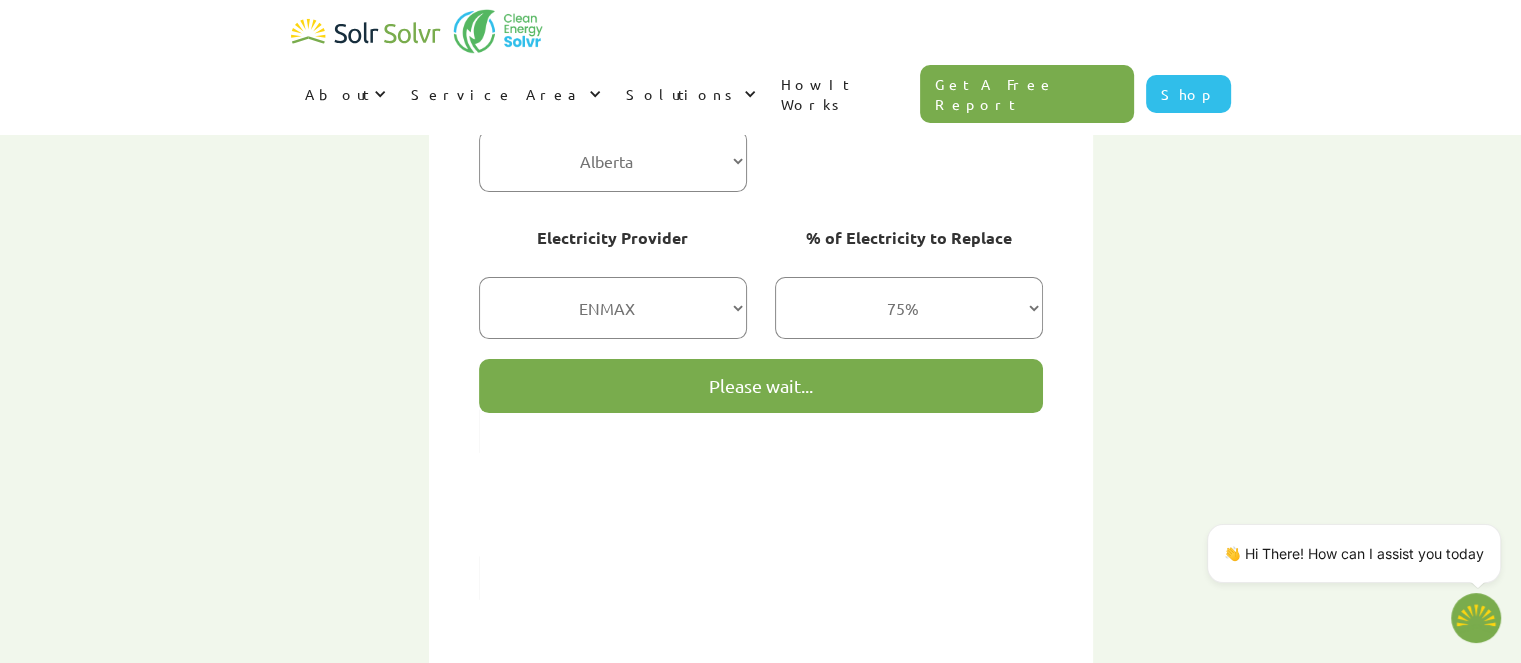 type on "x" 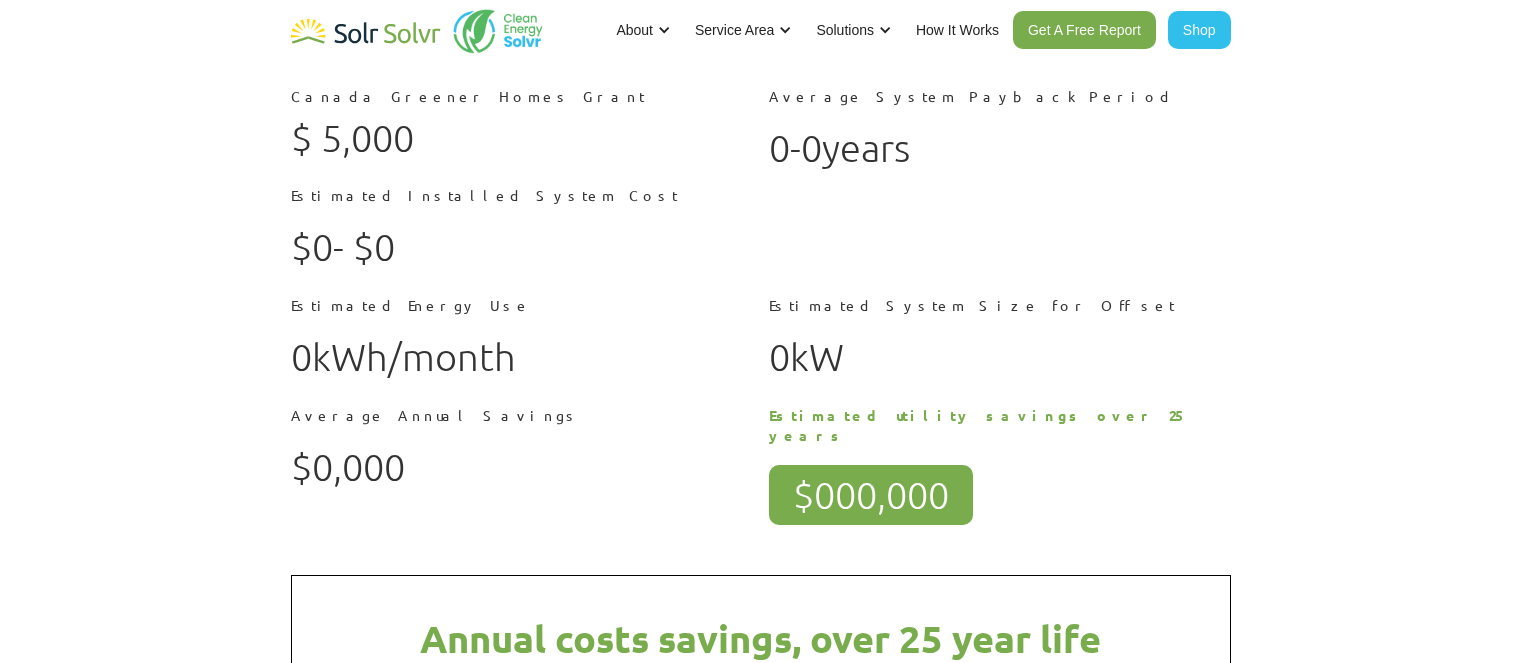 scroll, scrollTop: 0, scrollLeft: 0, axis: both 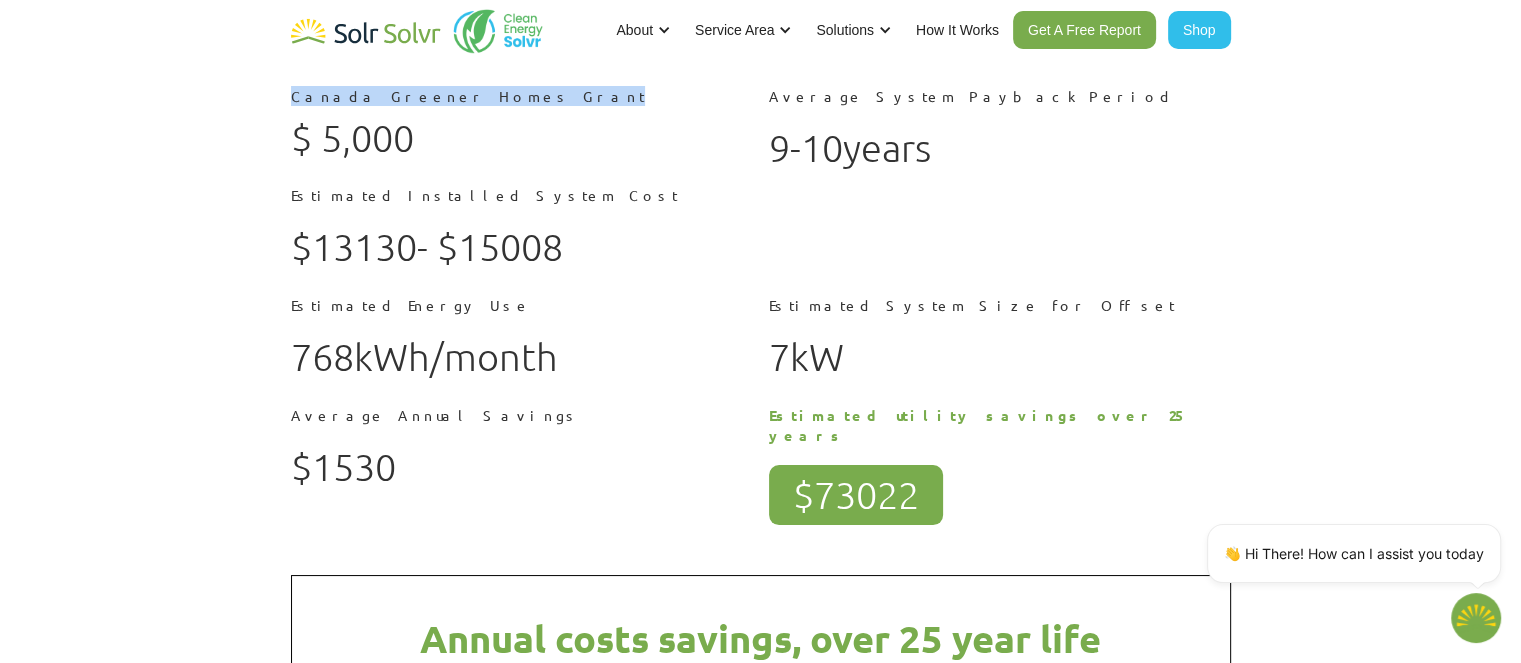 drag, startPoint x: 489, startPoint y: 95, endPoint x: 326, endPoint y: 89, distance: 163.1104 